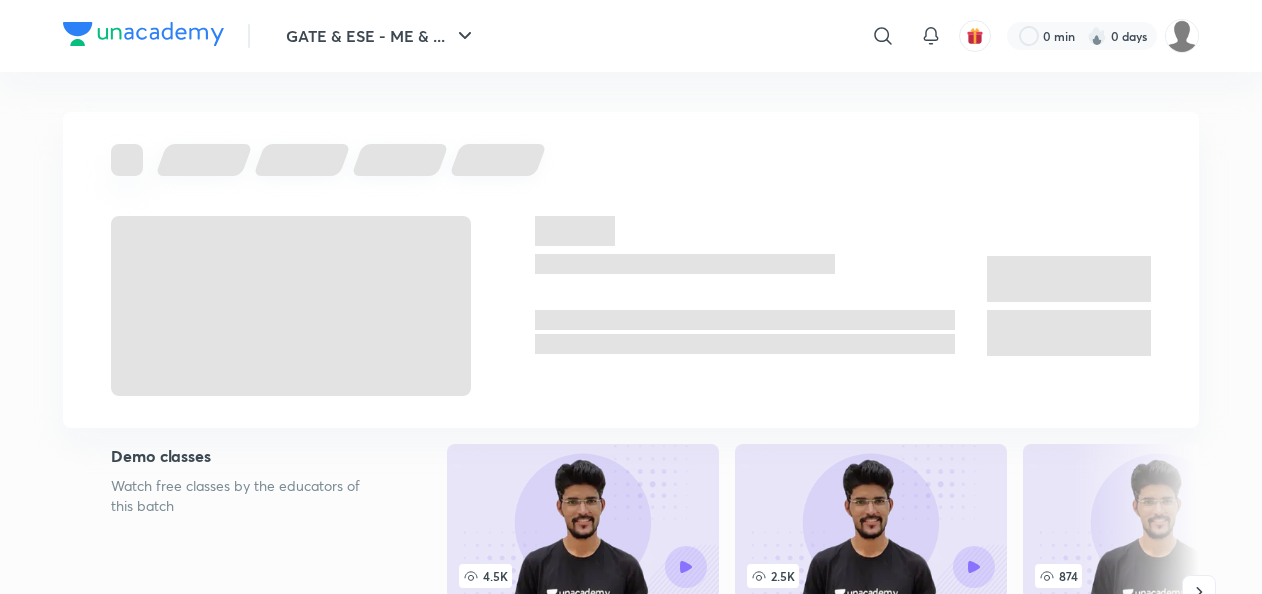 scroll, scrollTop: 0, scrollLeft: 0, axis: both 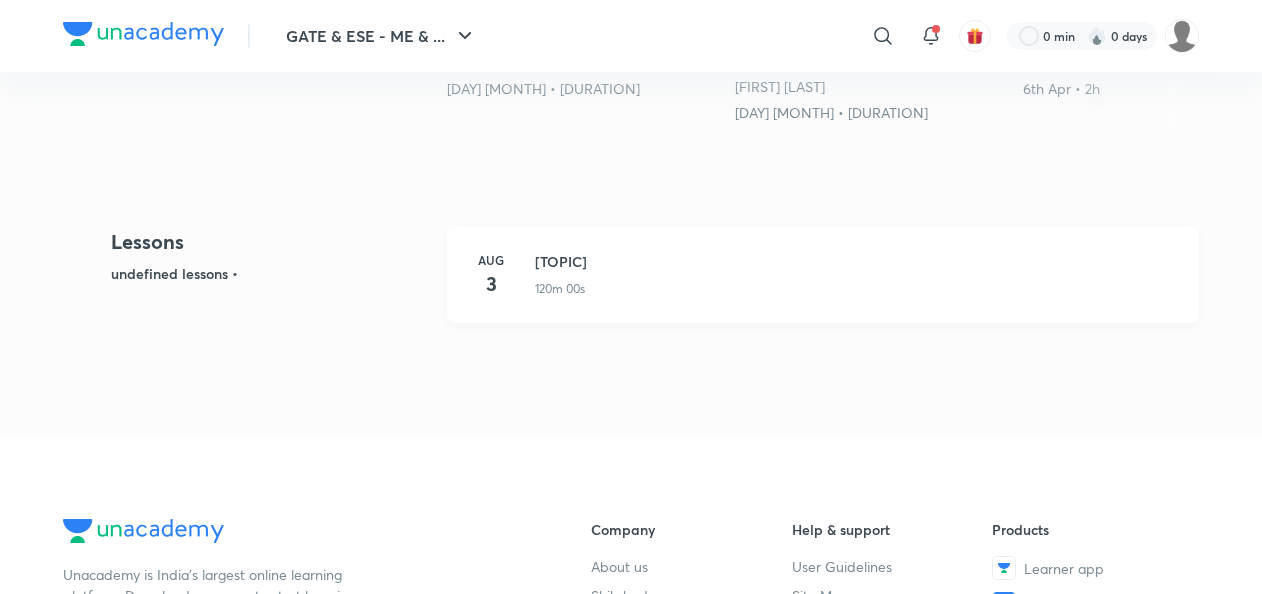 click on "120m 00s" at bounding box center [560, 289] 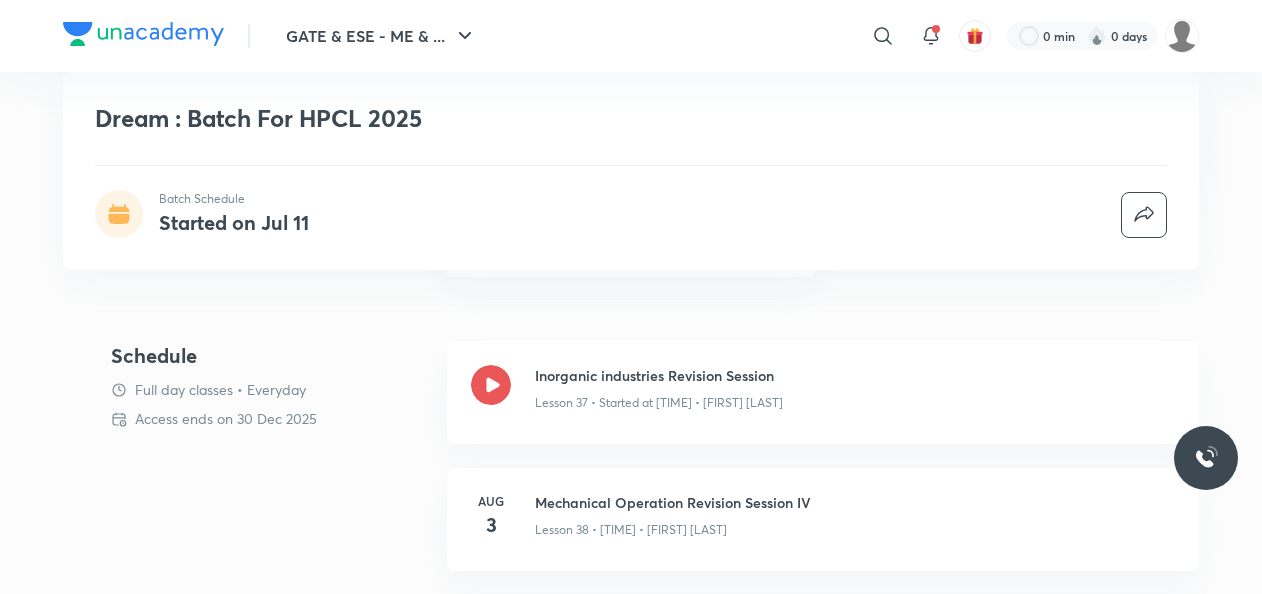 scroll, scrollTop: 0, scrollLeft: 0, axis: both 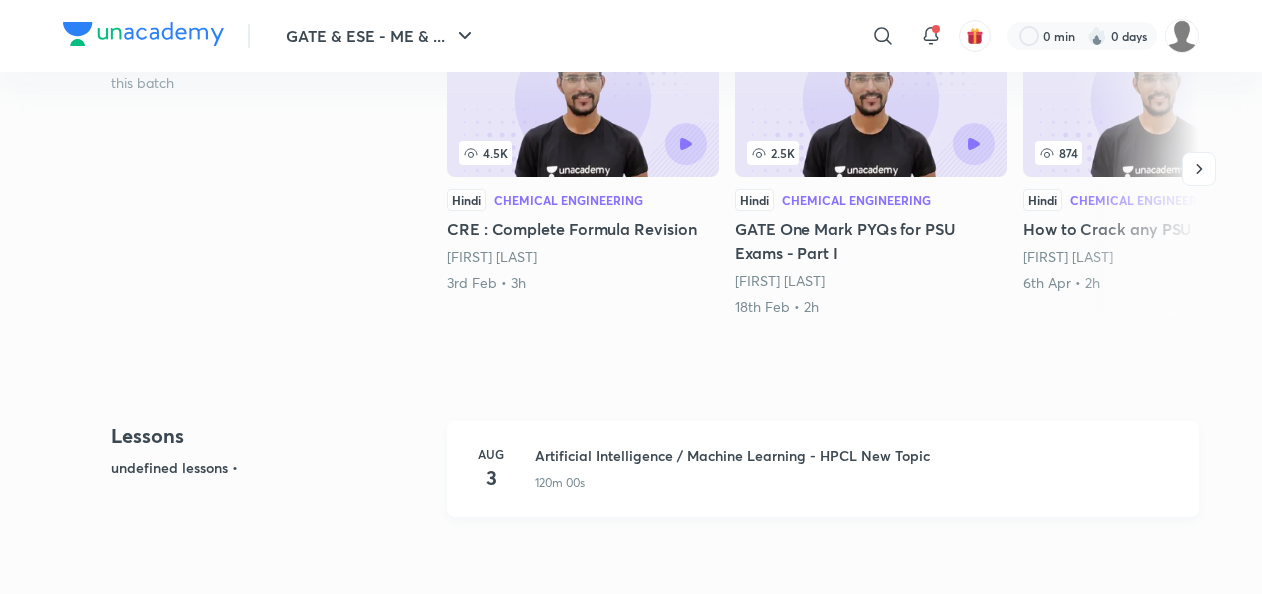click on "Artificial Intelligence / Machine Learning - HPCL New Topic" at bounding box center [855, 455] 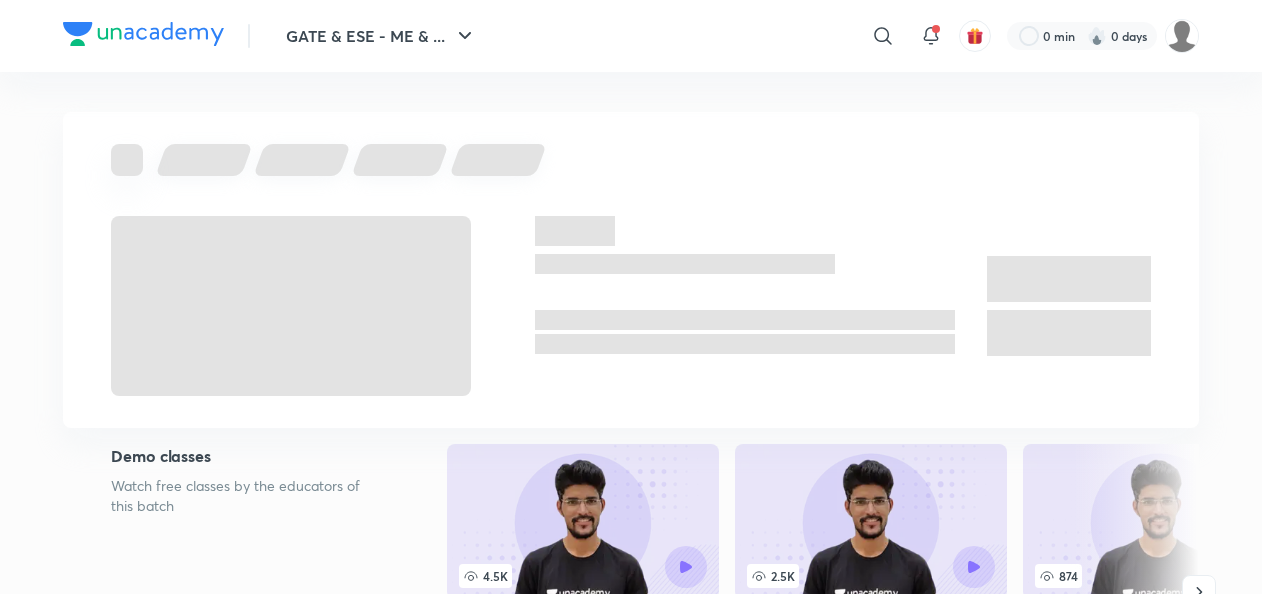 scroll, scrollTop: 0, scrollLeft: 0, axis: both 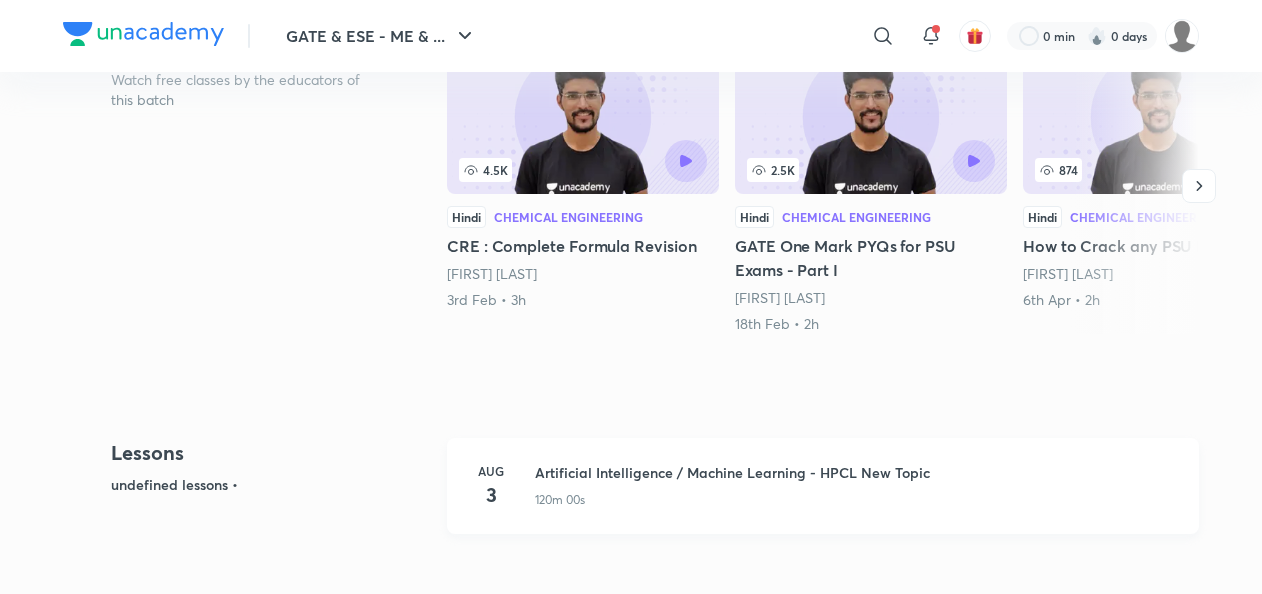 click on "120m 00s" at bounding box center (855, 496) 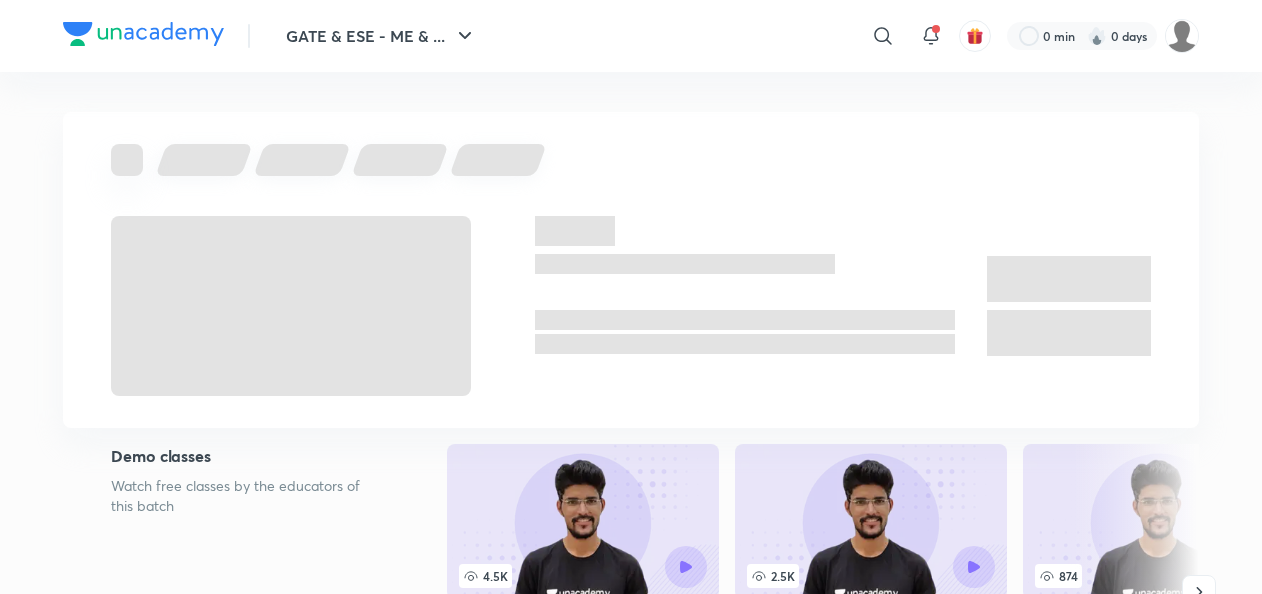 scroll, scrollTop: 0, scrollLeft: 0, axis: both 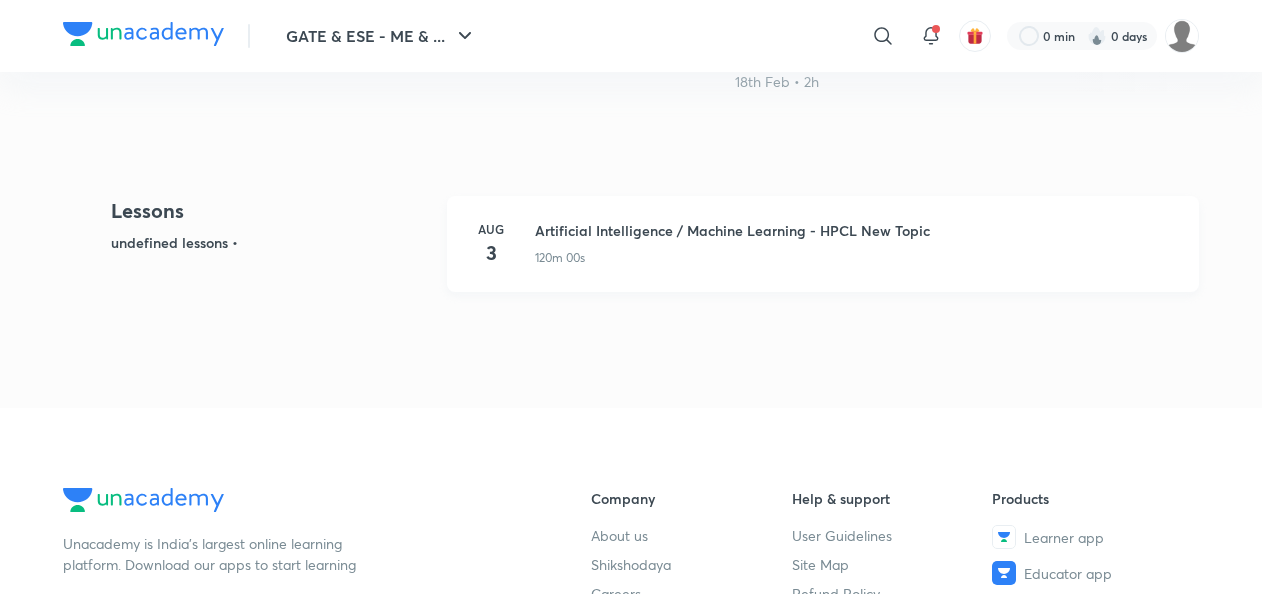 click on "Artificial Intelligence / Machine Learning - HPCL New Topic" at bounding box center (855, 230) 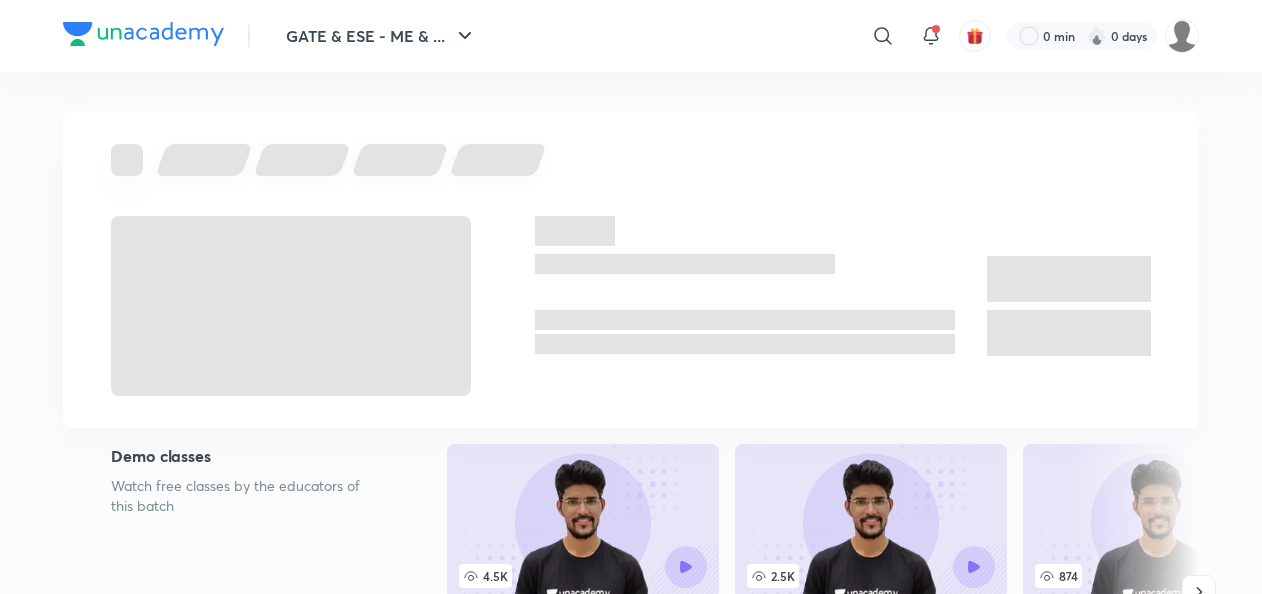 scroll, scrollTop: 0, scrollLeft: 0, axis: both 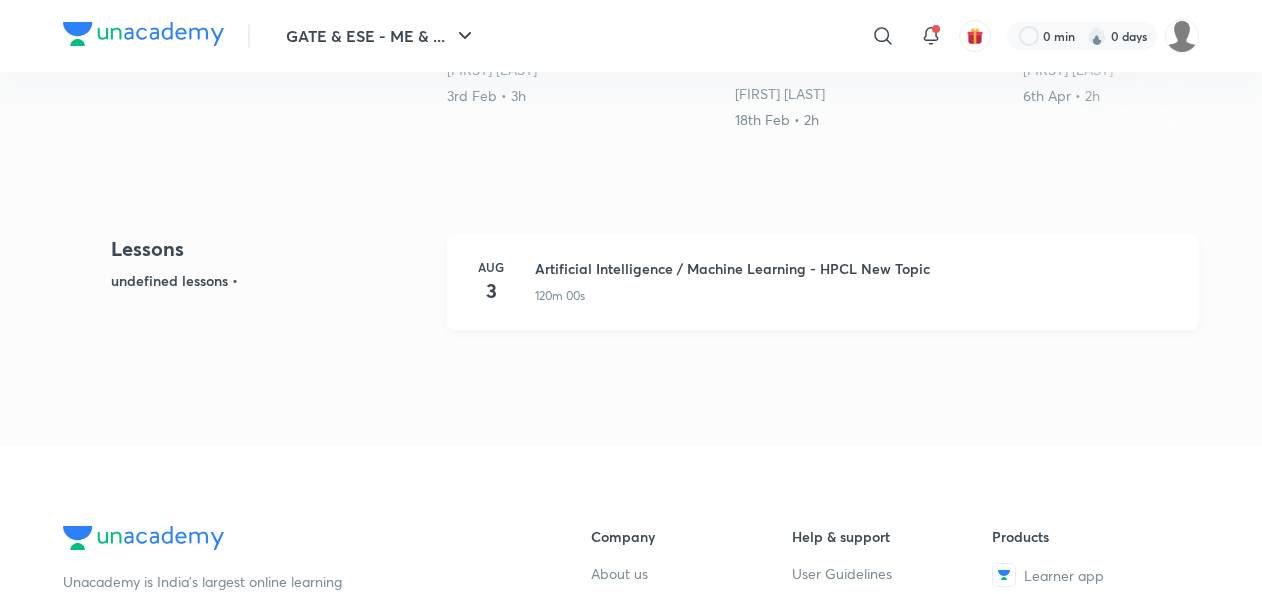 click on "Artificial Intelligence / Machine Learning - HPCL New Topic" at bounding box center [855, 268] 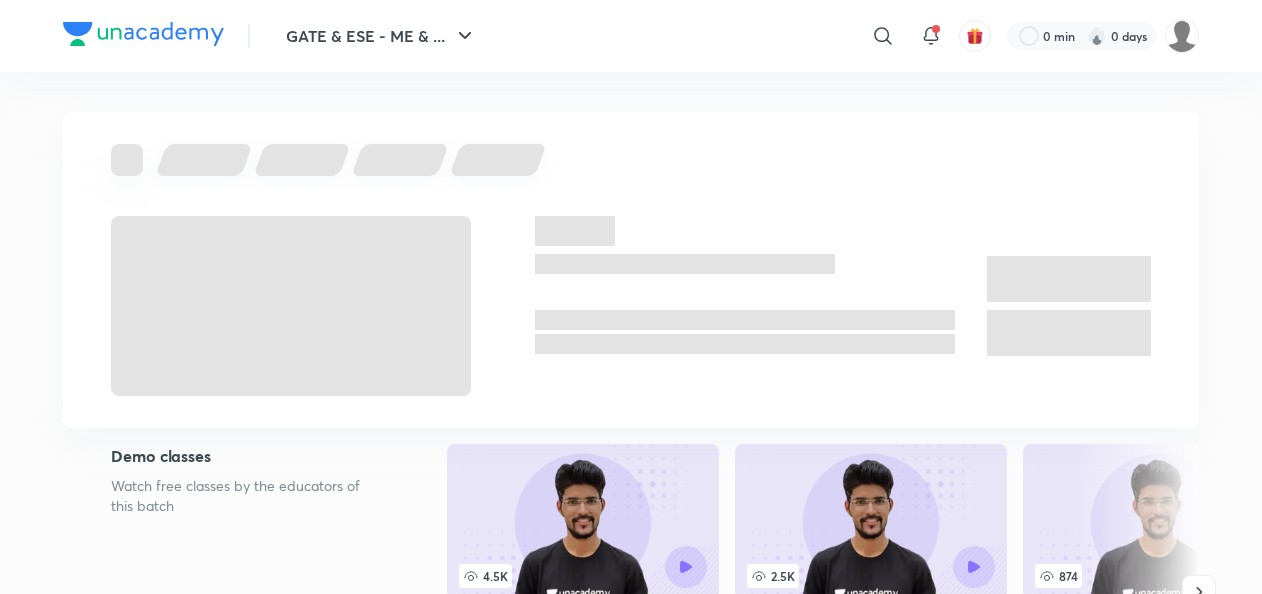 scroll, scrollTop: 0, scrollLeft: 0, axis: both 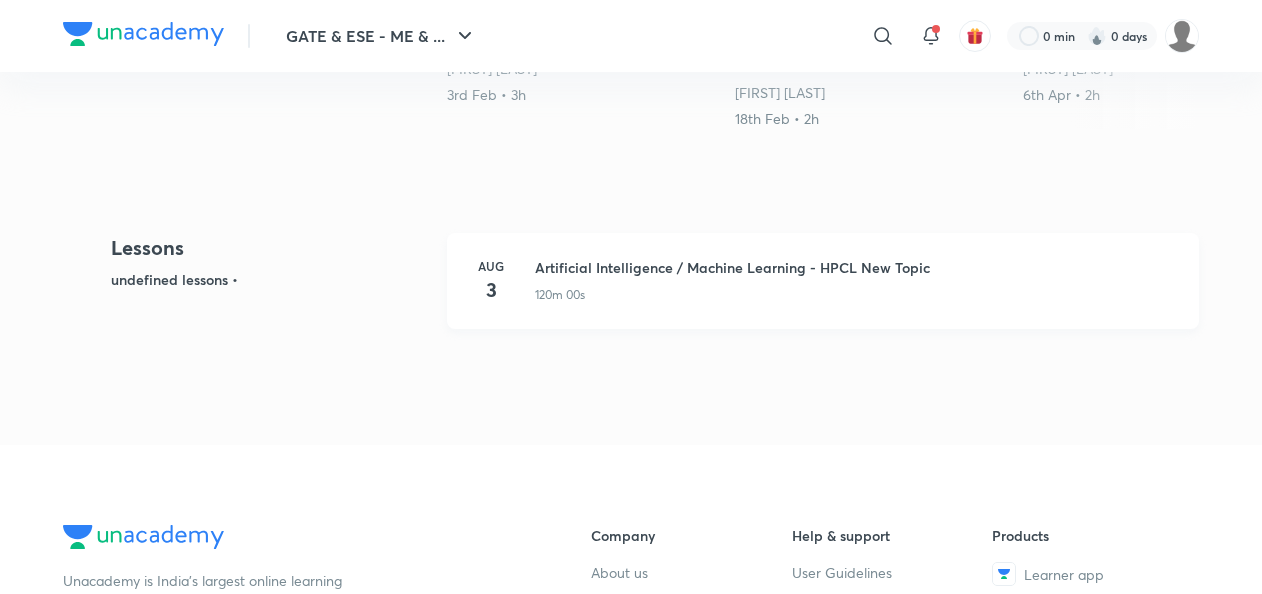 click on "Aug 3 Artificial Intelligence / Machine Learning - HPCL New Topic 120m 00s" at bounding box center [823, 281] 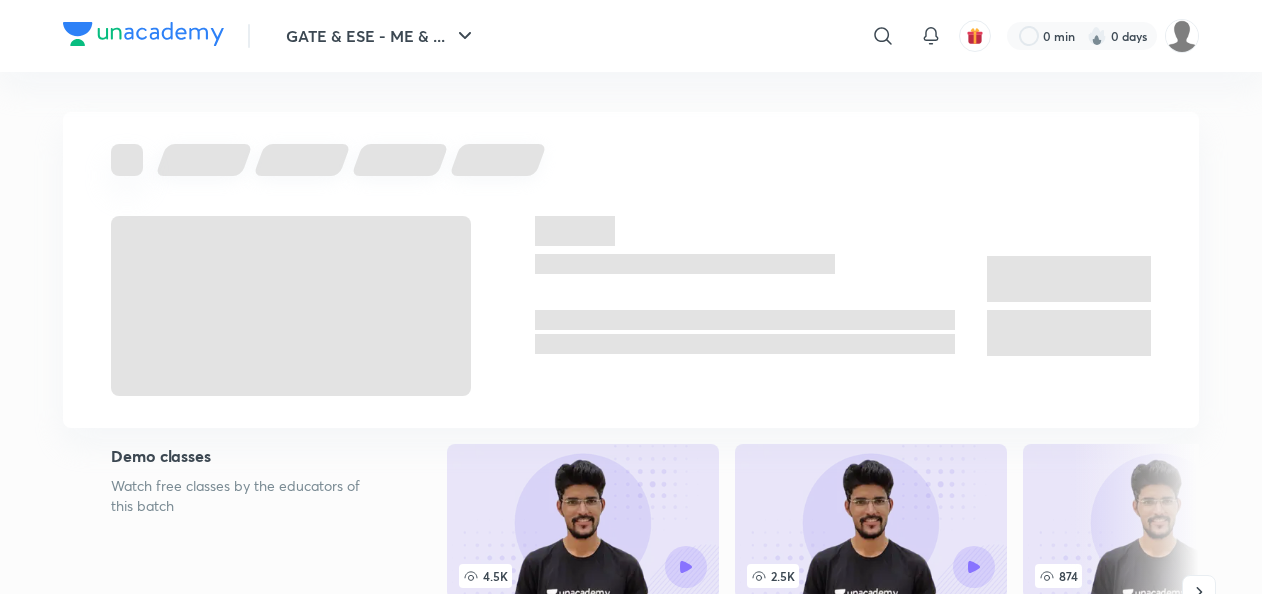 scroll, scrollTop: 0, scrollLeft: 0, axis: both 